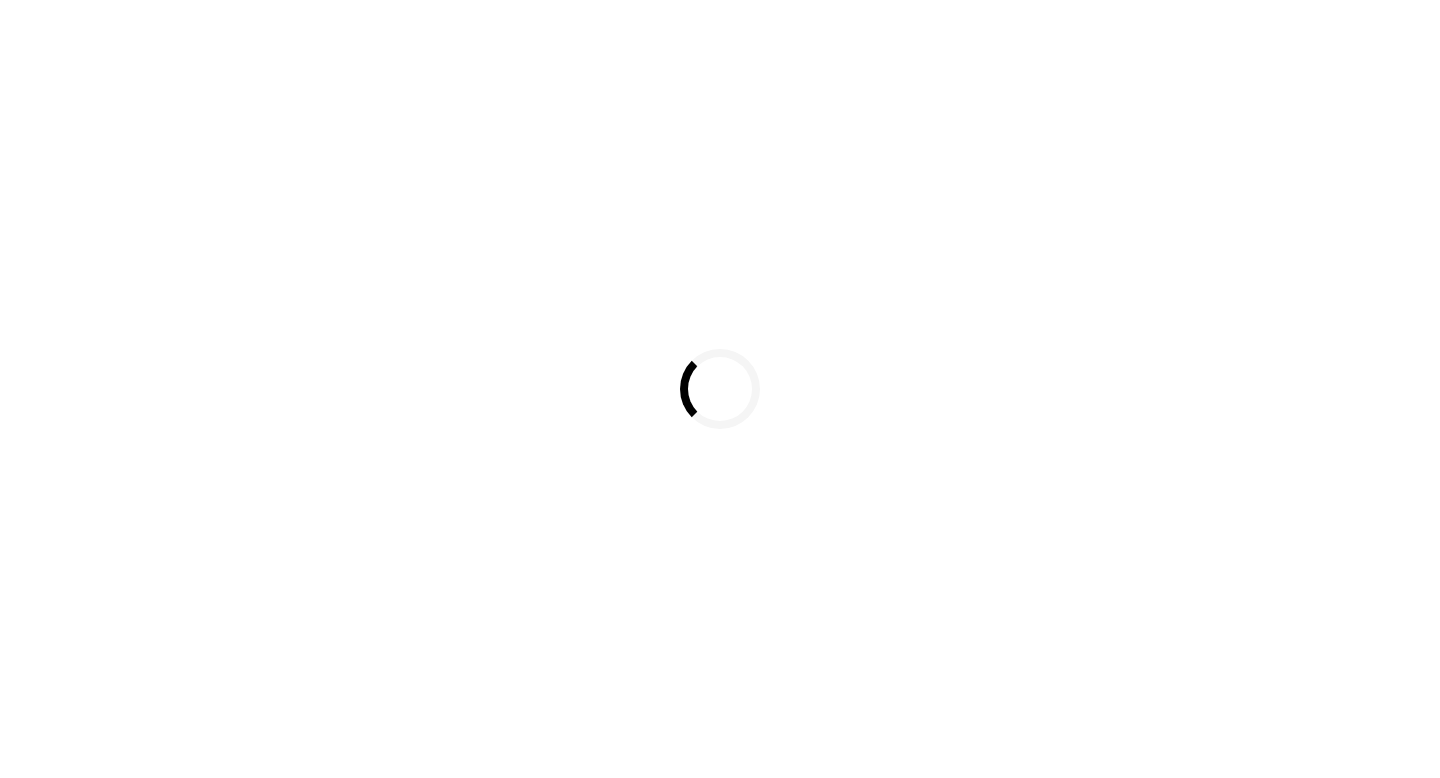 scroll, scrollTop: 0, scrollLeft: 0, axis: both 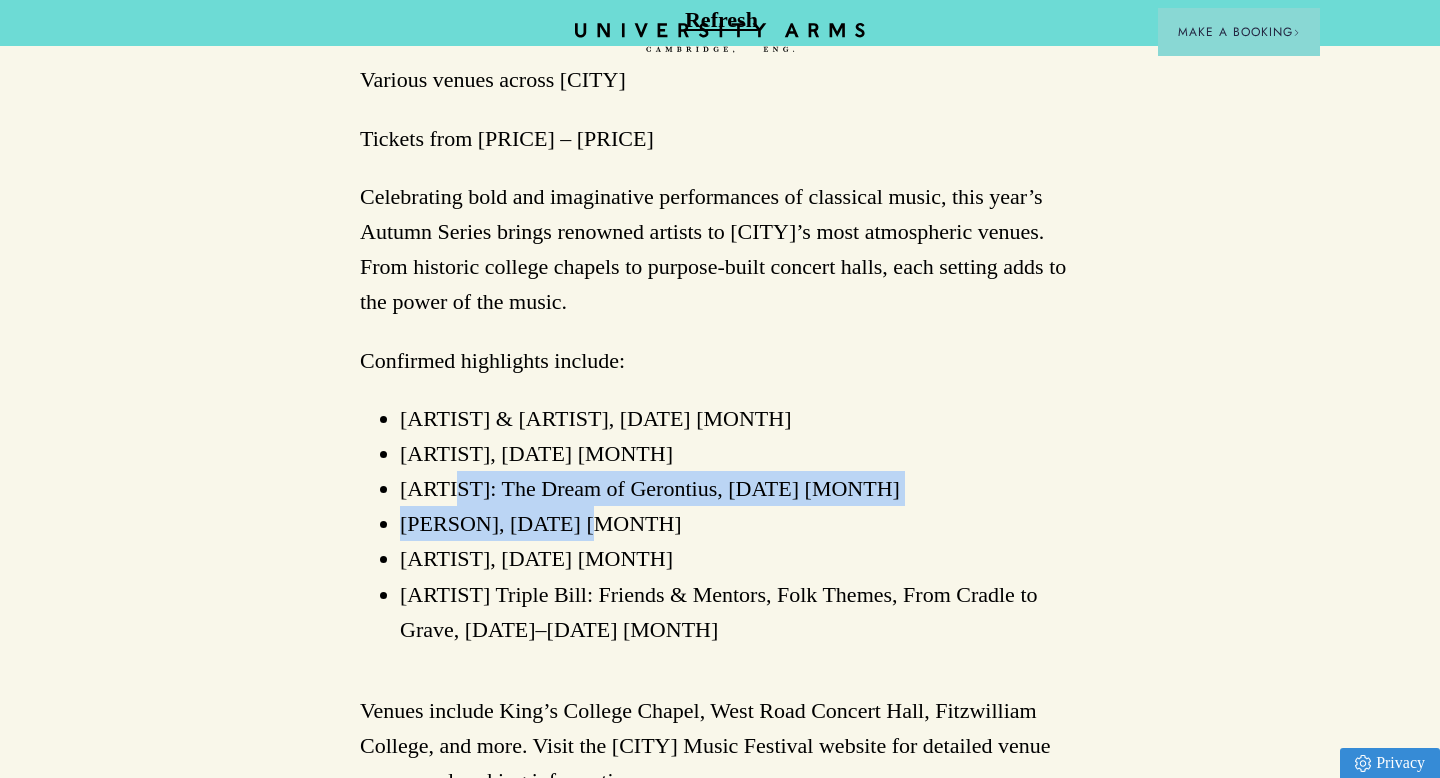 drag, startPoint x: 445, startPoint y: 480, endPoint x: 567, endPoint y: 537, distance: 134.65883 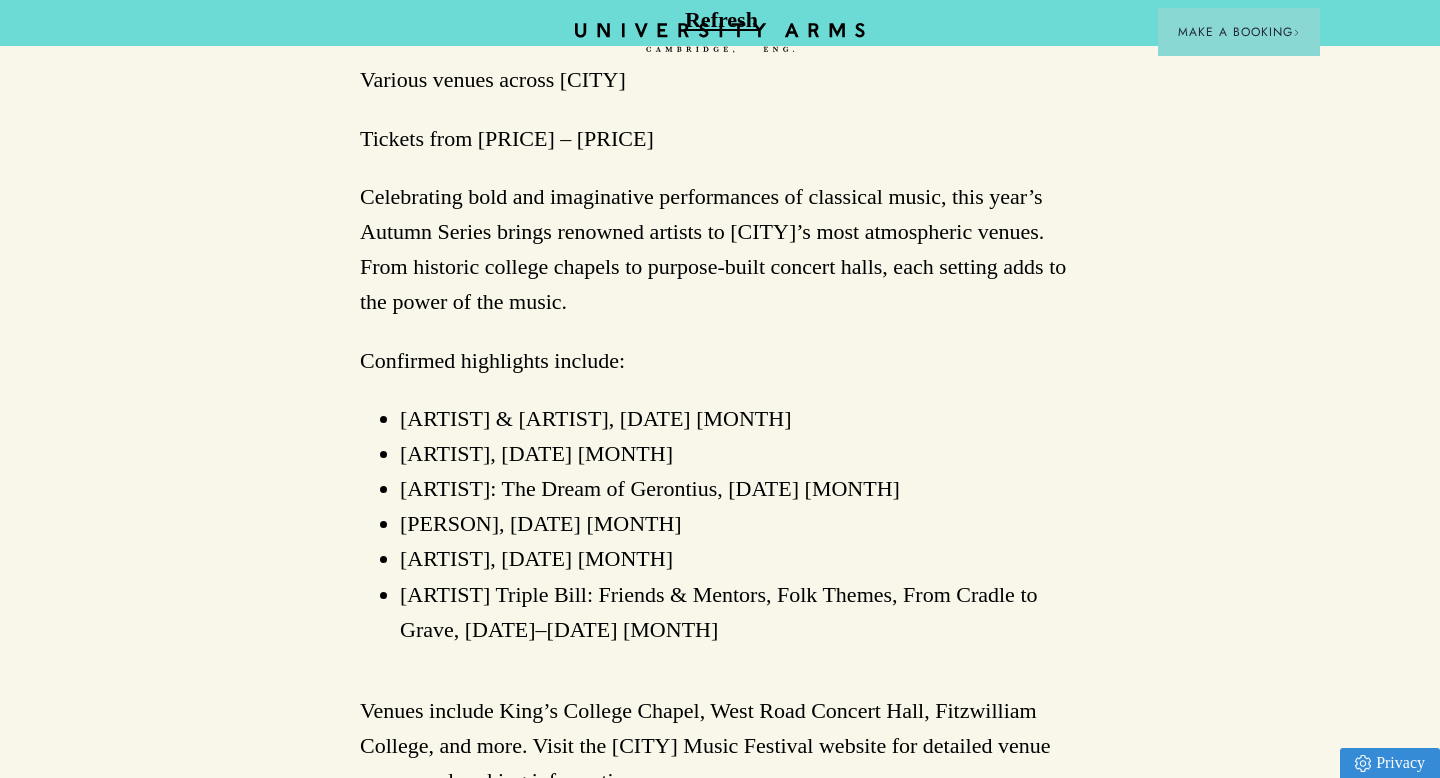 click on "[FIRST] [LAST], [DATE]" at bounding box center [740, 558] 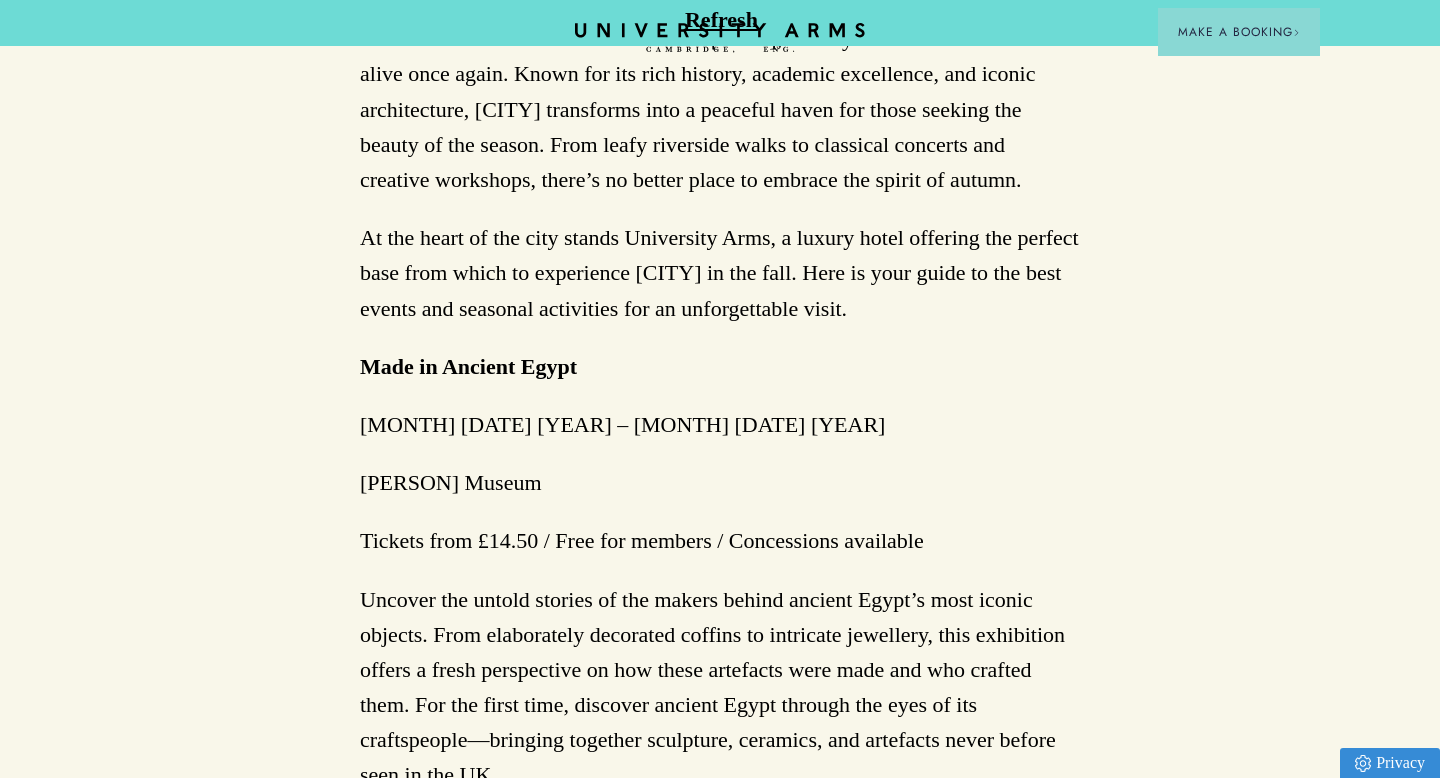 scroll, scrollTop: 1182, scrollLeft: 0, axis: vertical 